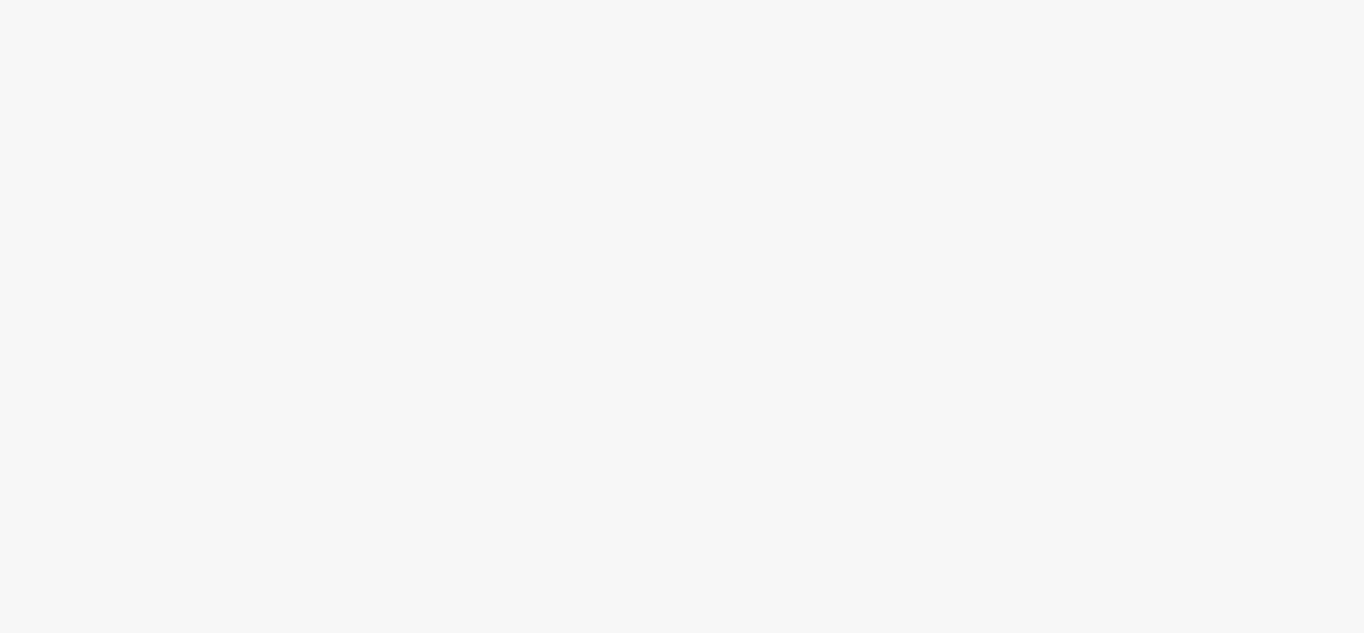 scroll, scrollTop: 0, scrollLeft: 0, axis: both 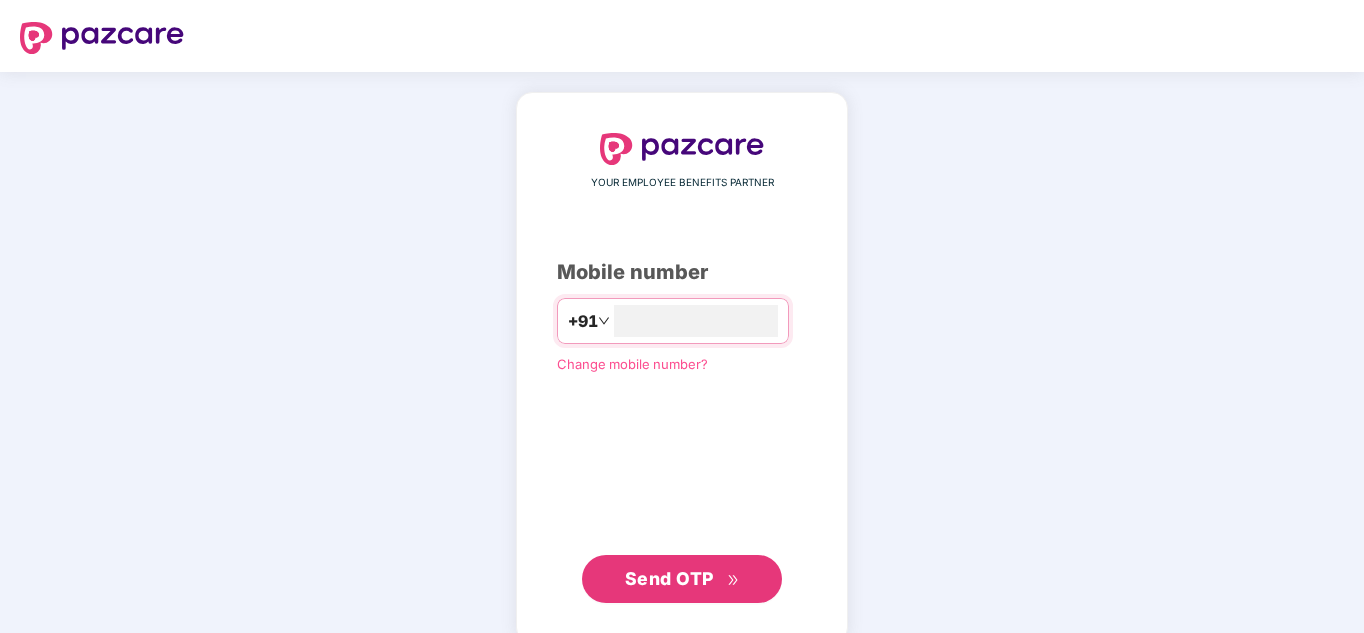 type on "**********" 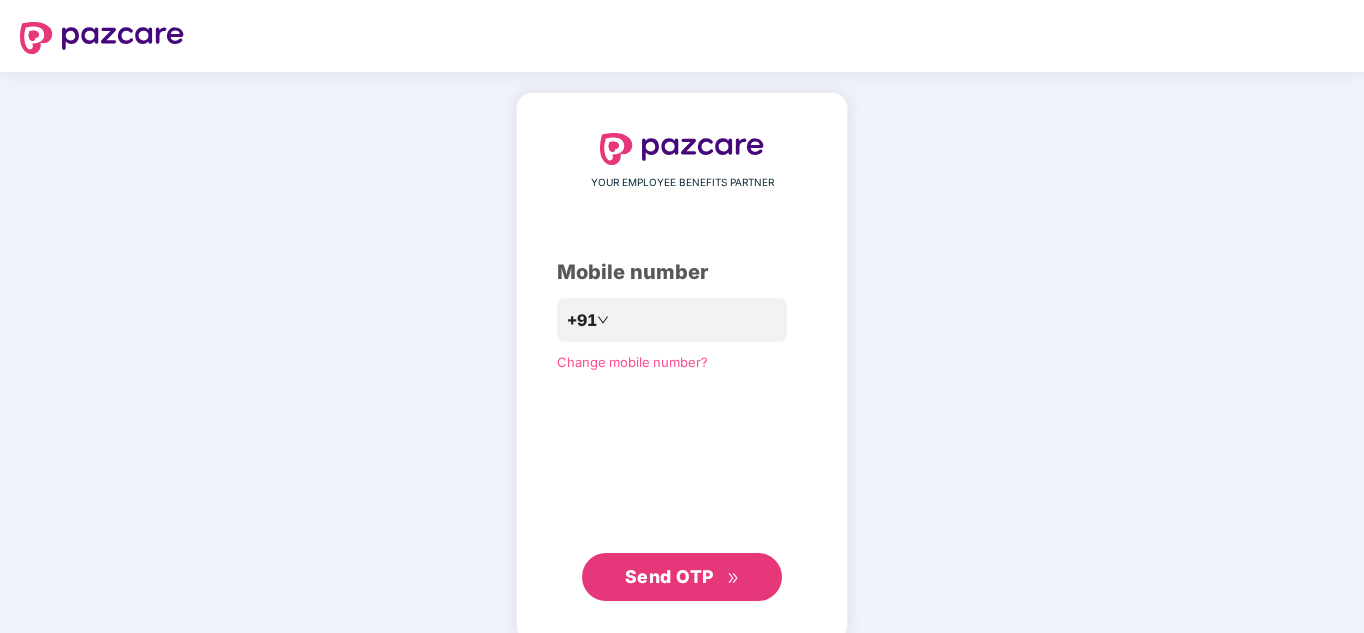 click on "Send OTP" at bounding box center [669, 576] 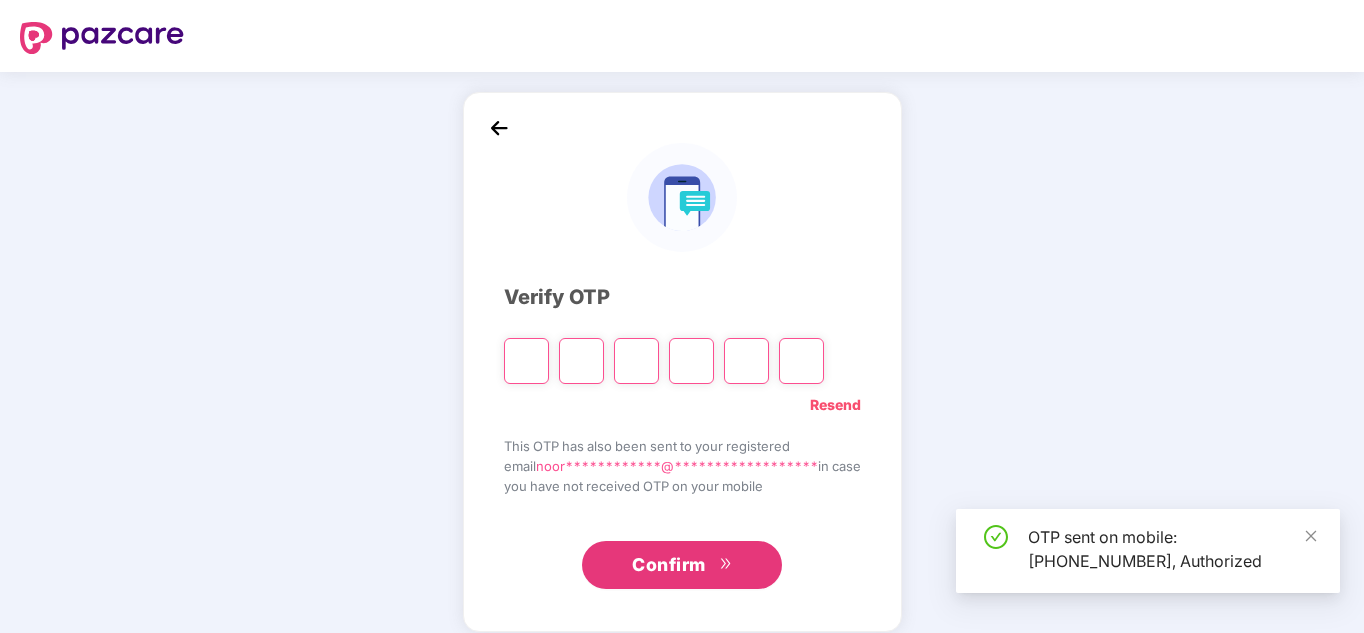 click at bounding box center [526, 361] 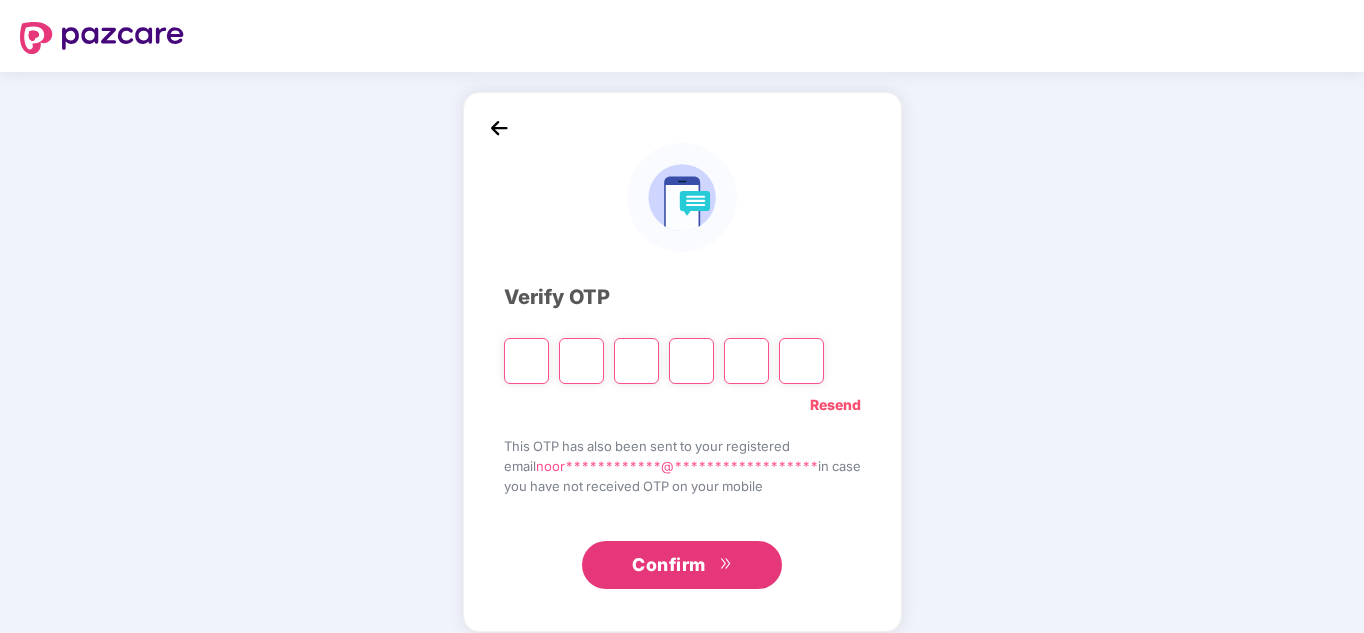 type on "*" 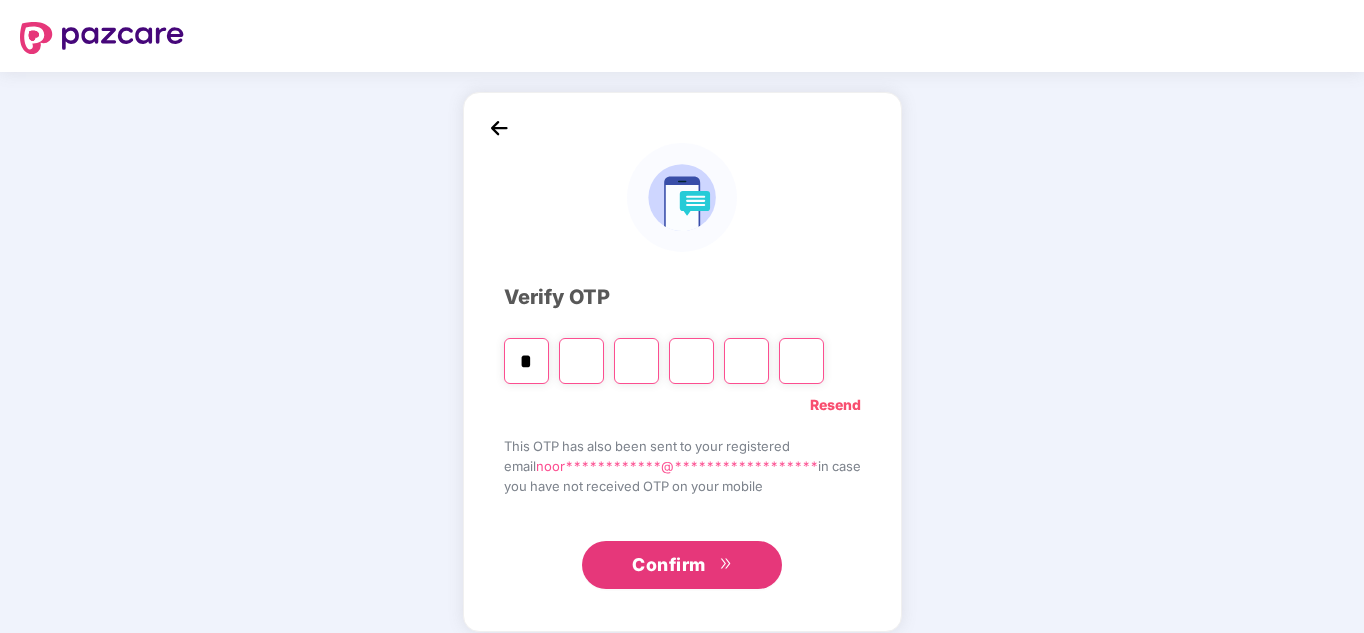 type on "*" 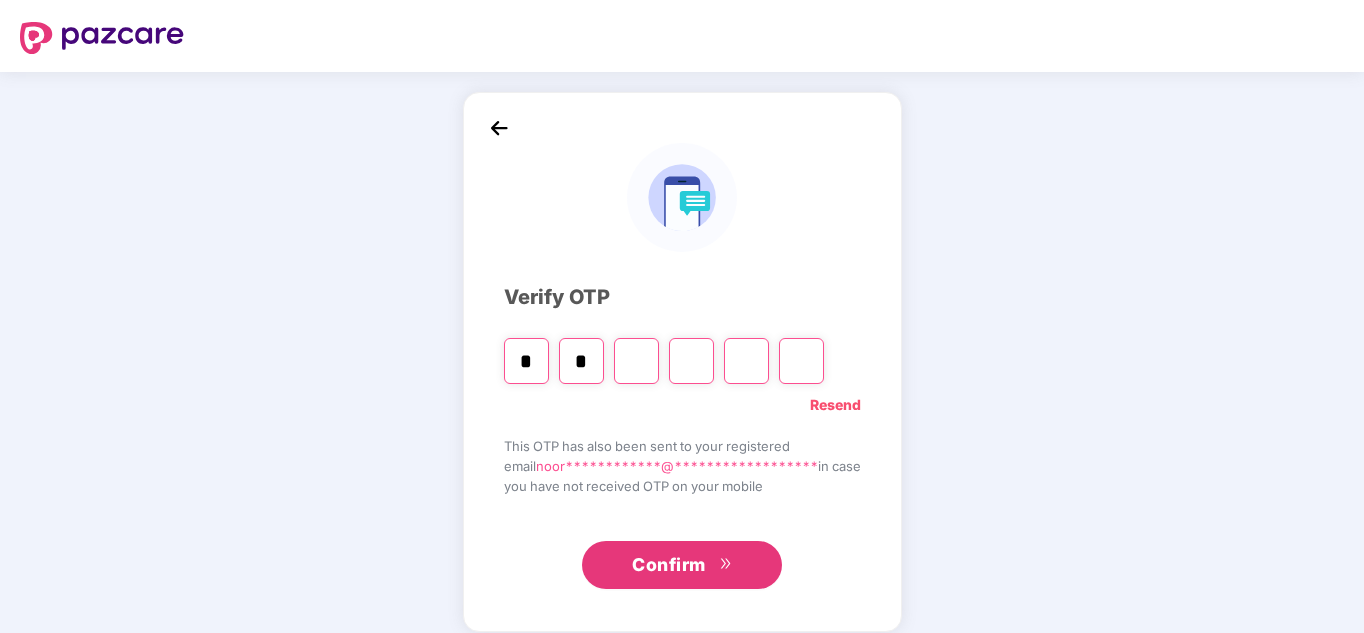 type on "*" 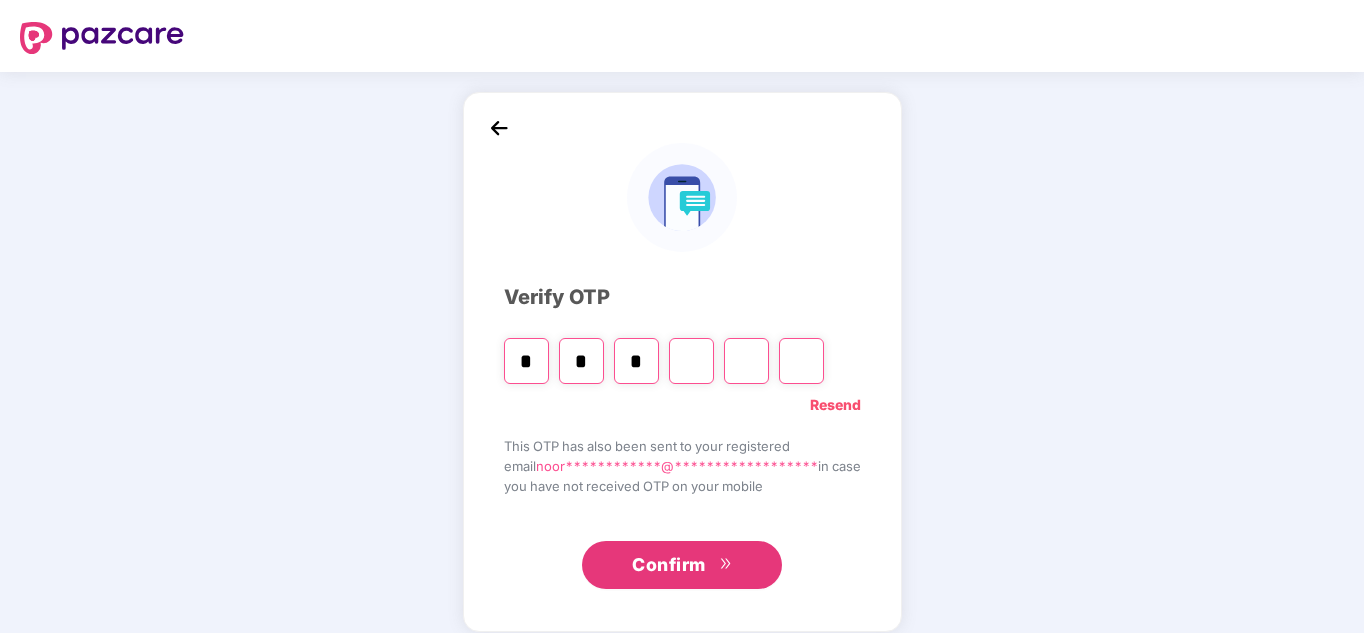 type on "*" 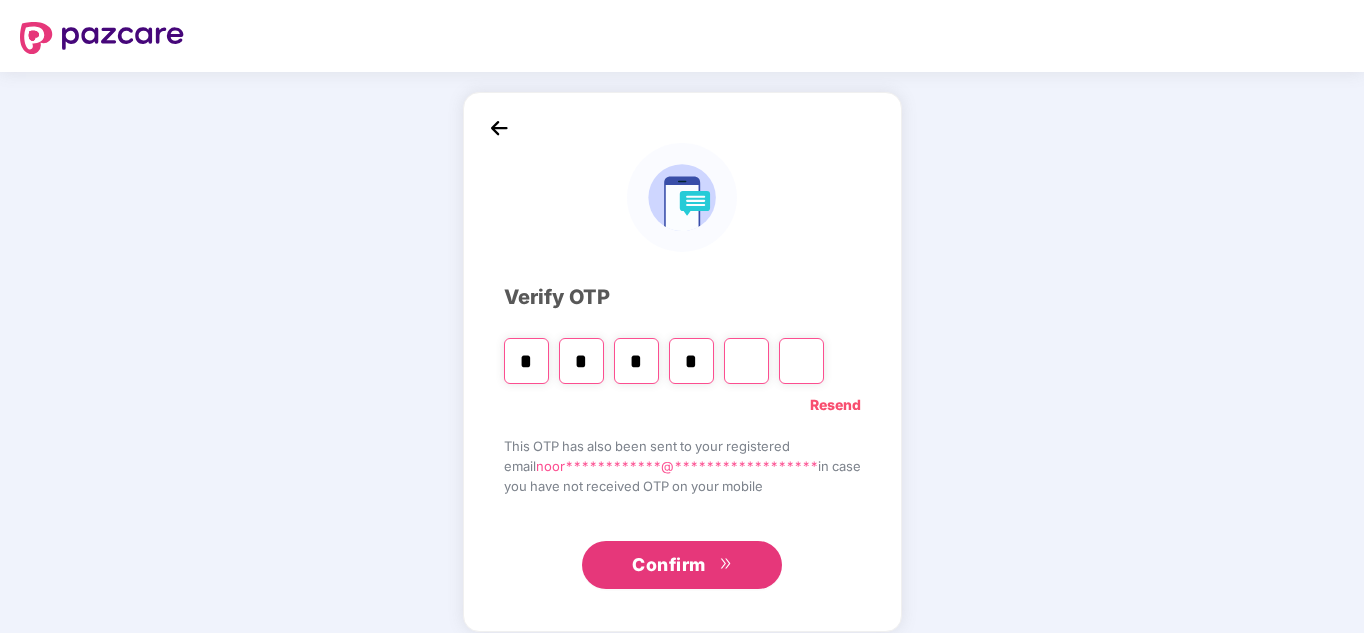 type on "*" 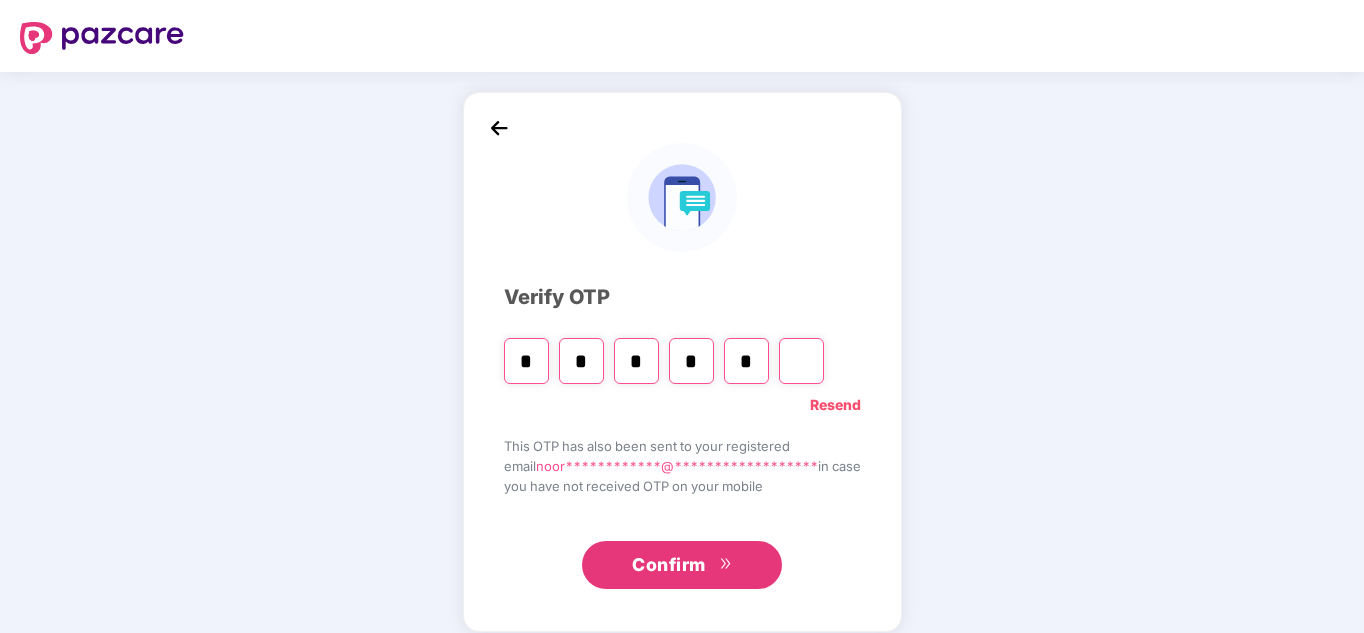 type on "*" 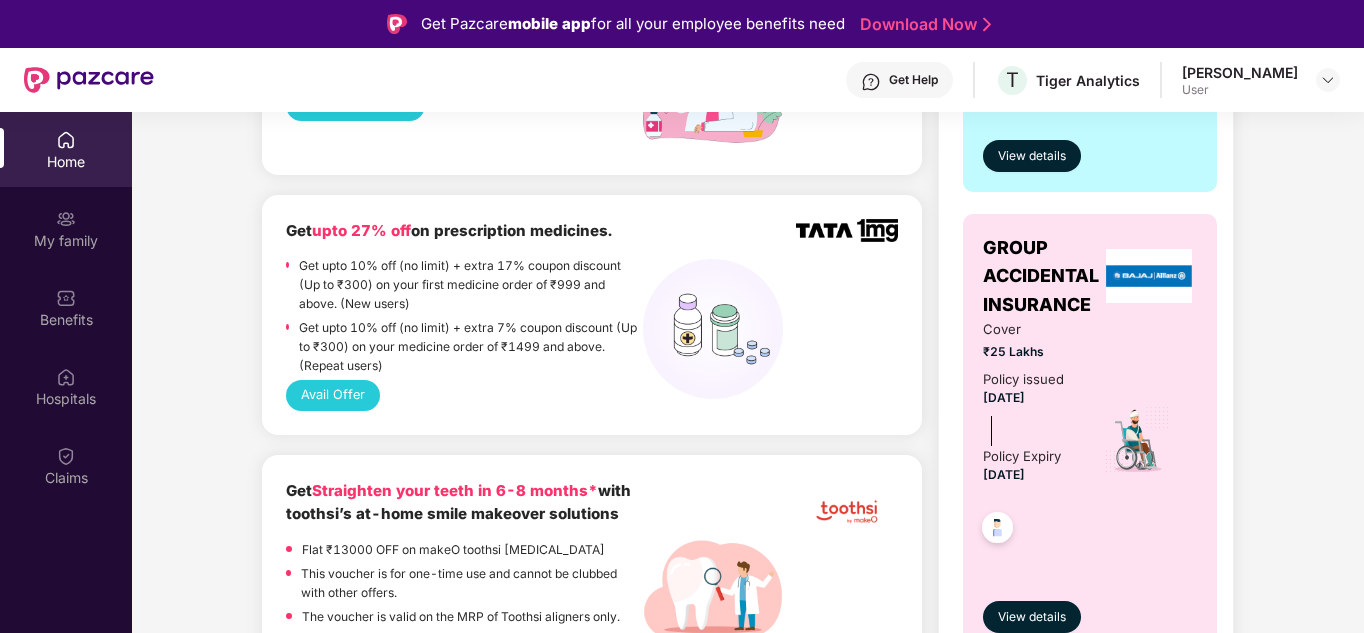 scroll, scrollTop: 700, scrollLeft: 0, axis: vertical 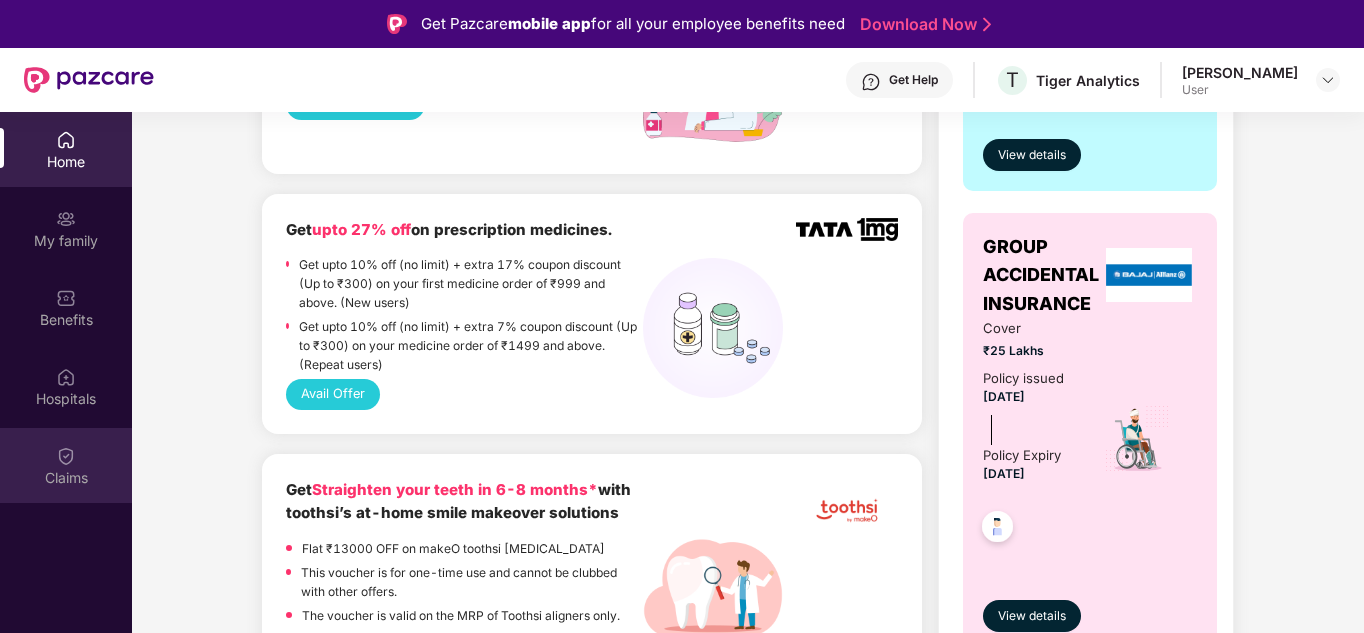 click on "Claims" at bounding box center (66, 478) 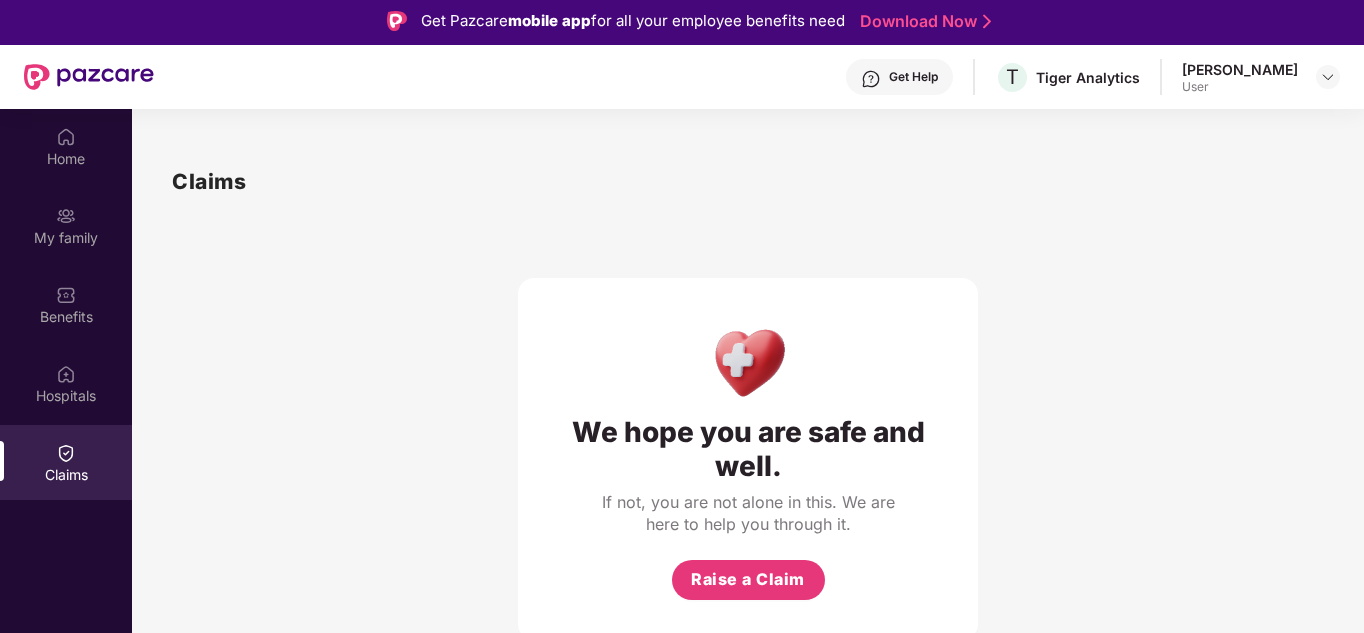 scroll, scrollTop: 0, scrollLeft: 0, axis: both 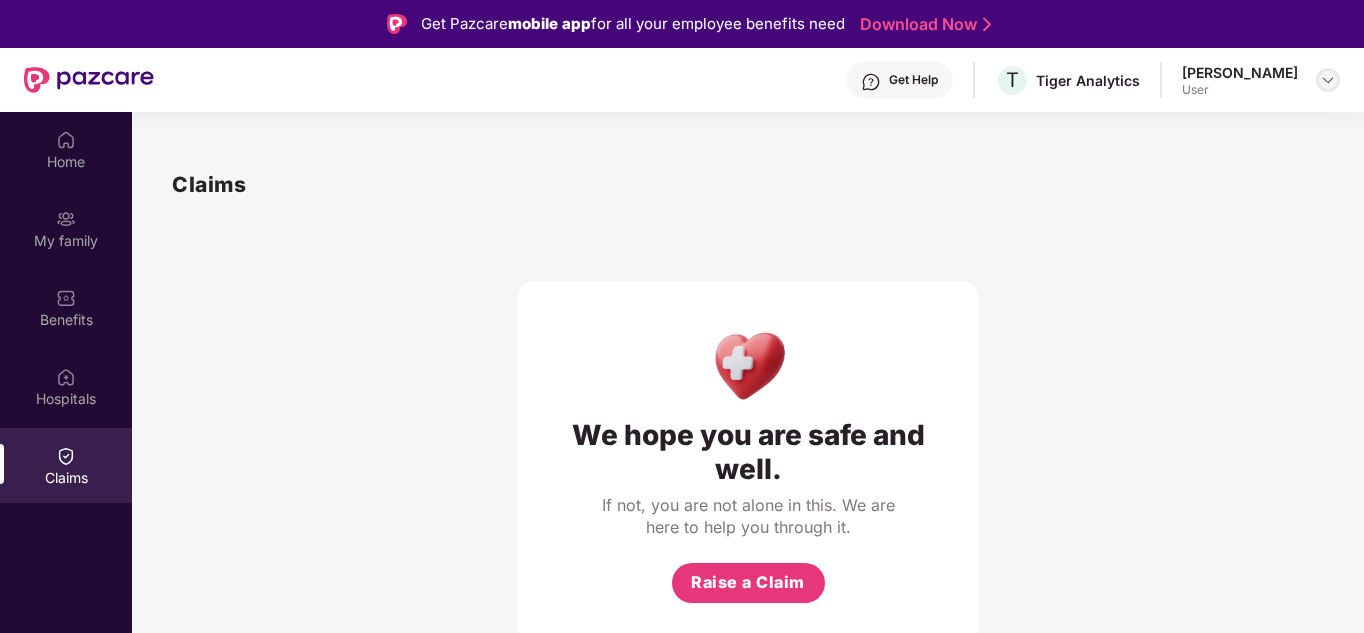 click at bounding box center (1328, 80) 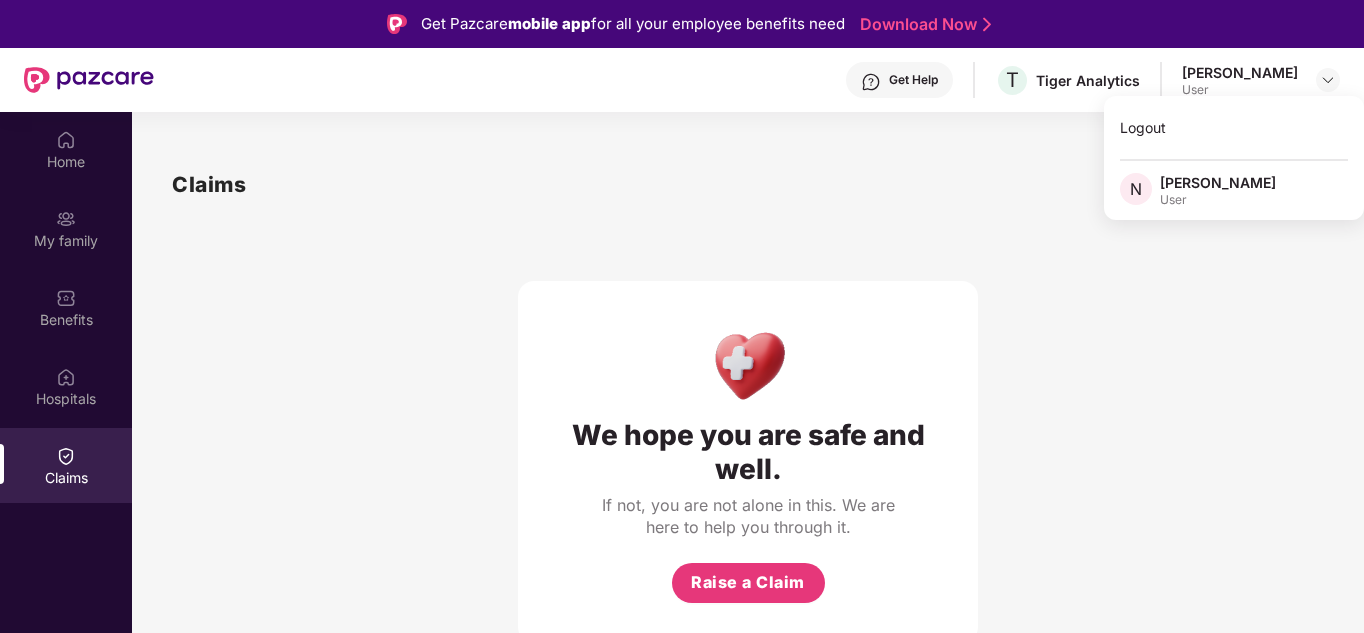 click on "We hope you are safe and well. If not, you are not alone in this. We are here to help you through it. Raise a Claim" at bounding box center (748, 422) 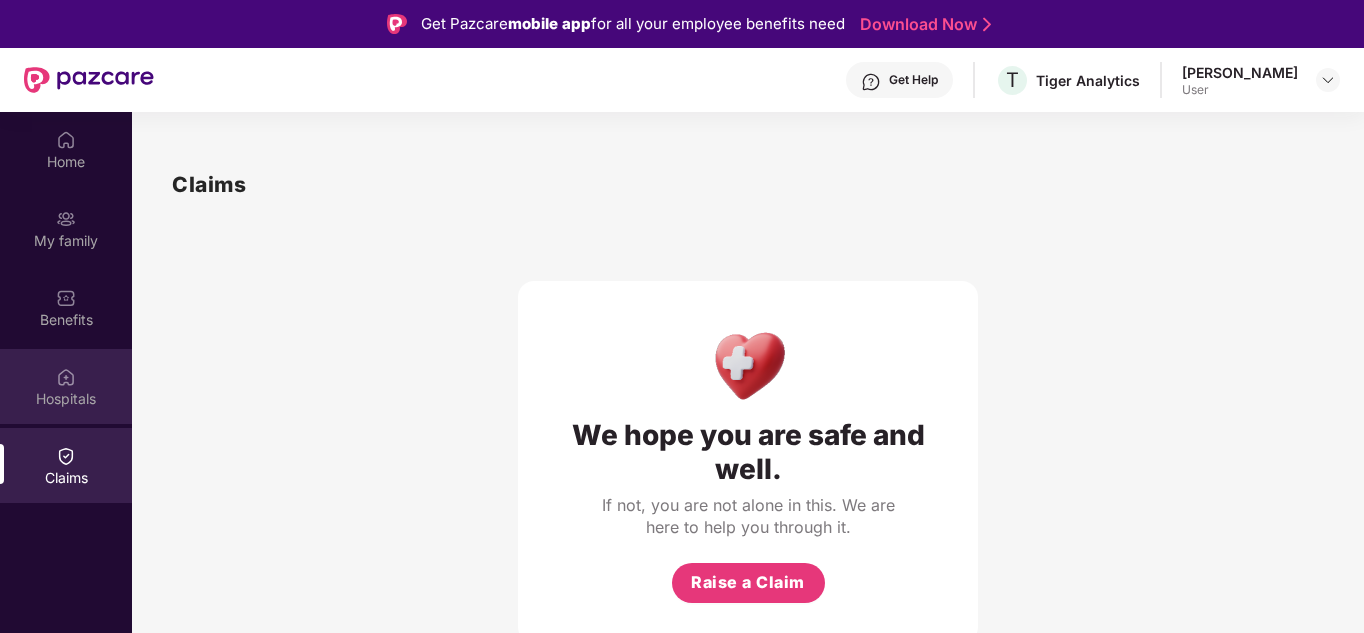 click on "Hospitals" at bounding box center (66, 399) 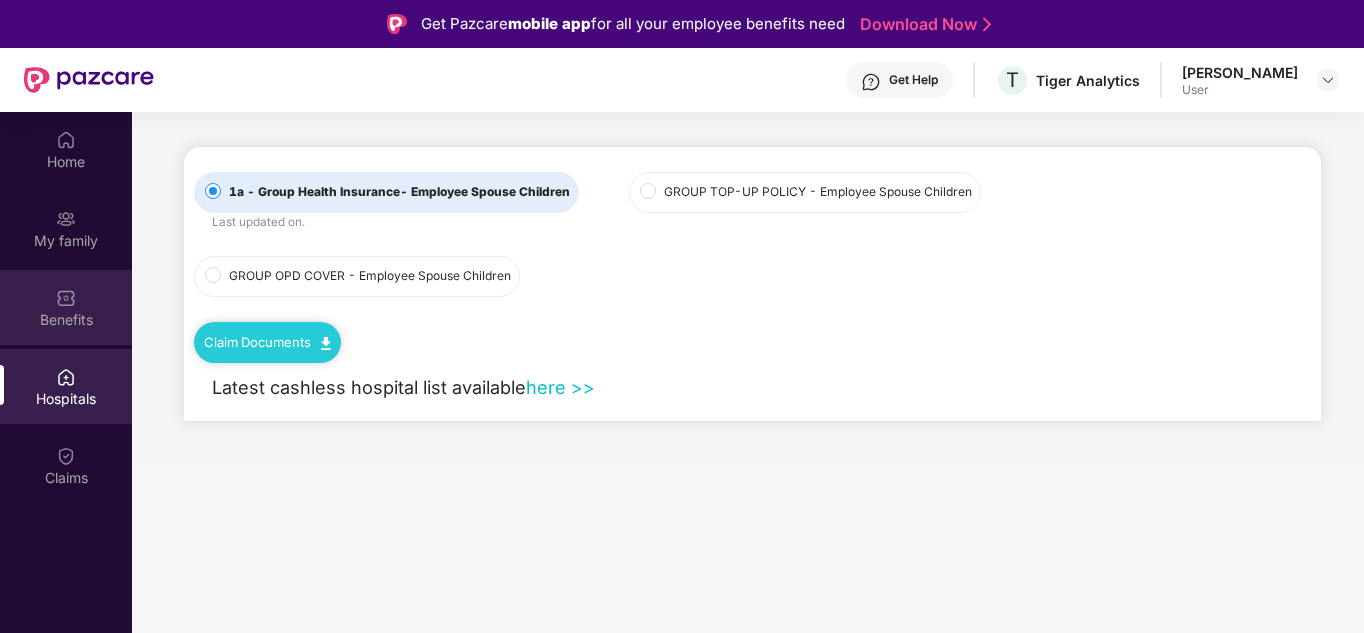 click on "Benefits" at bounding box center (66, 320) 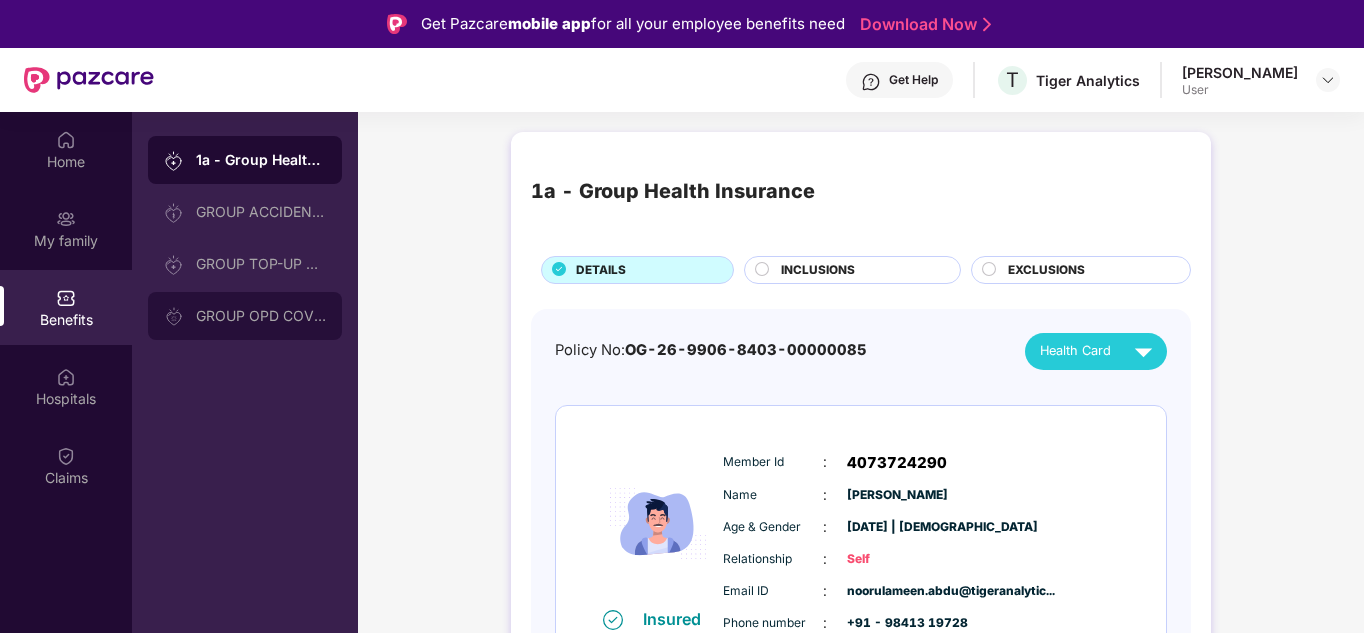 click on "GROUP OPD COVER" at bounding box center [261, 316] 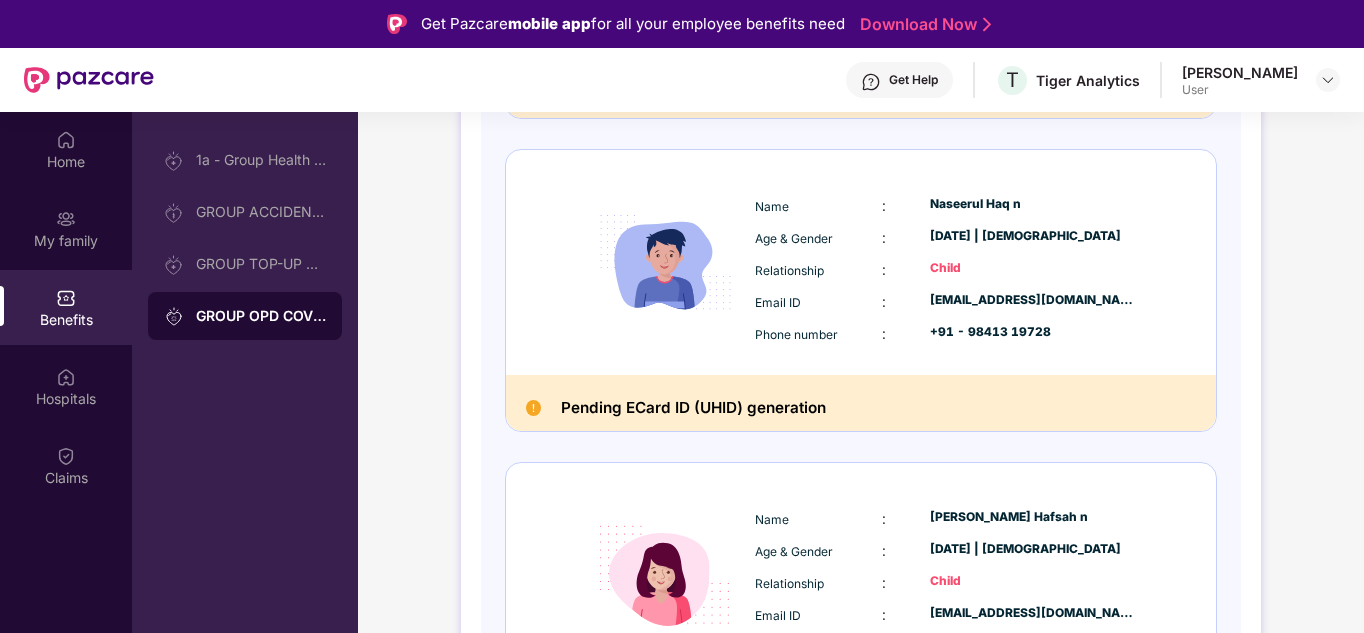 scroll, scrollTop: 1024, scrollLeft: 0, axis: vertical 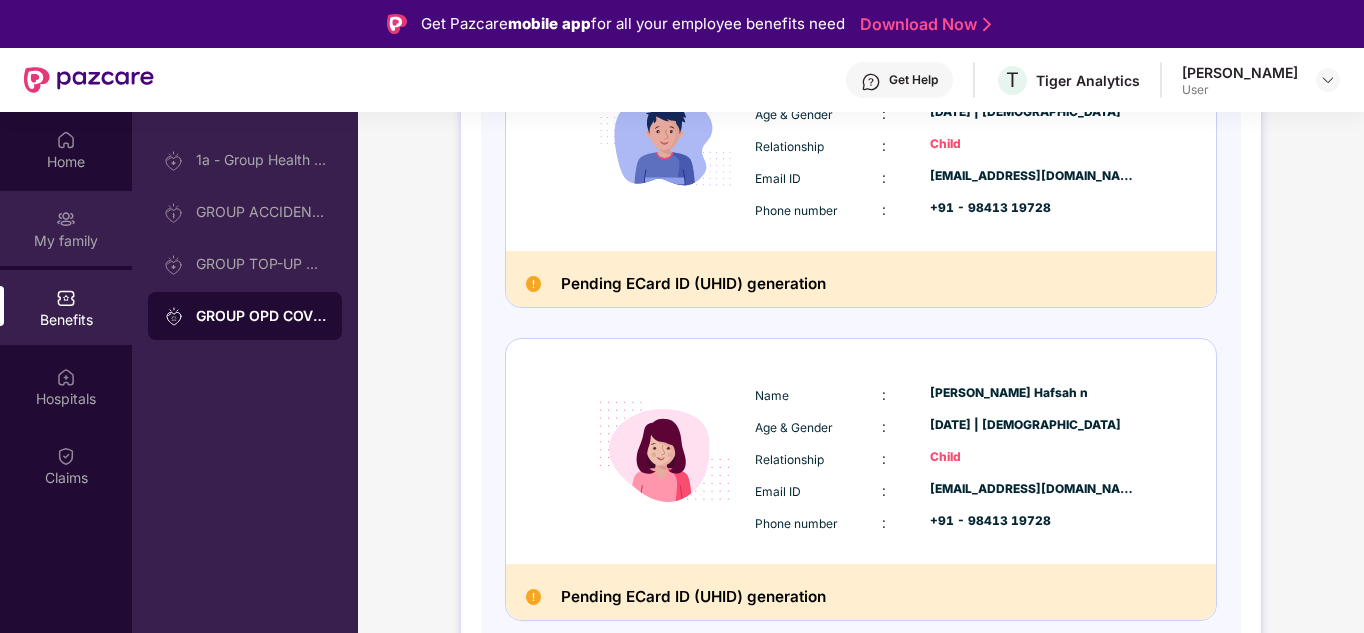 click on "My family" at bounding box center (66, 241) 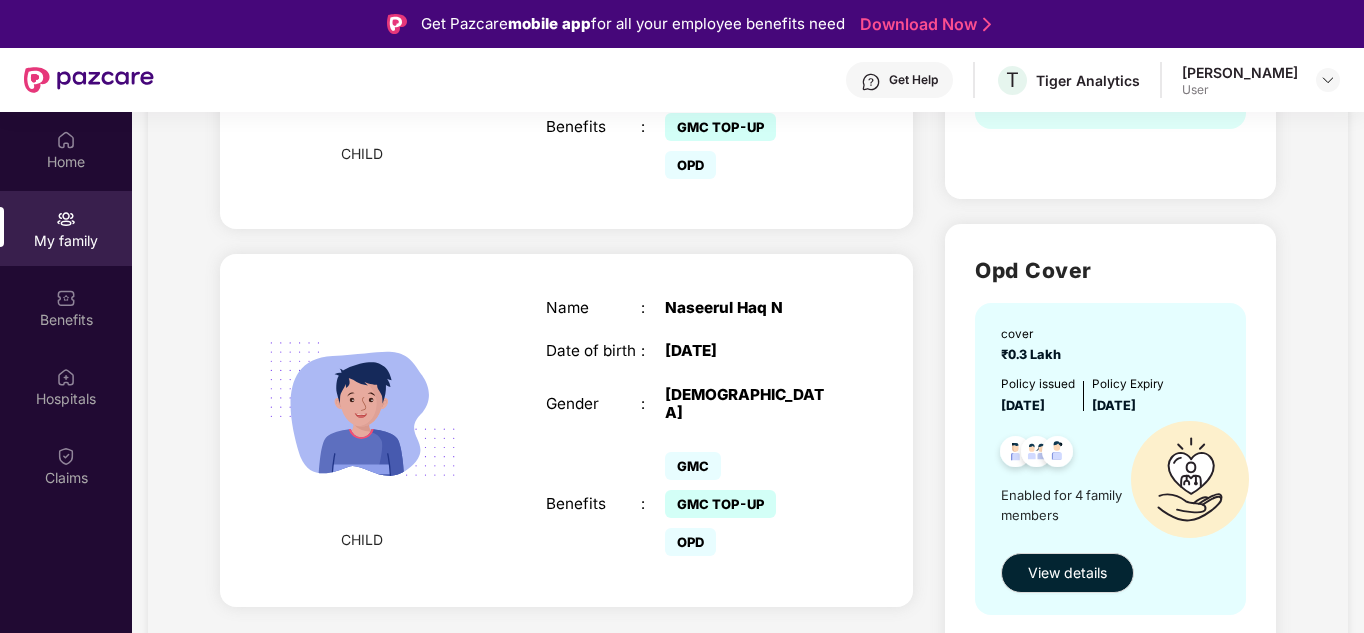 scroll, scrollTop: 1510, scrollLeft: 0, axis: vertical 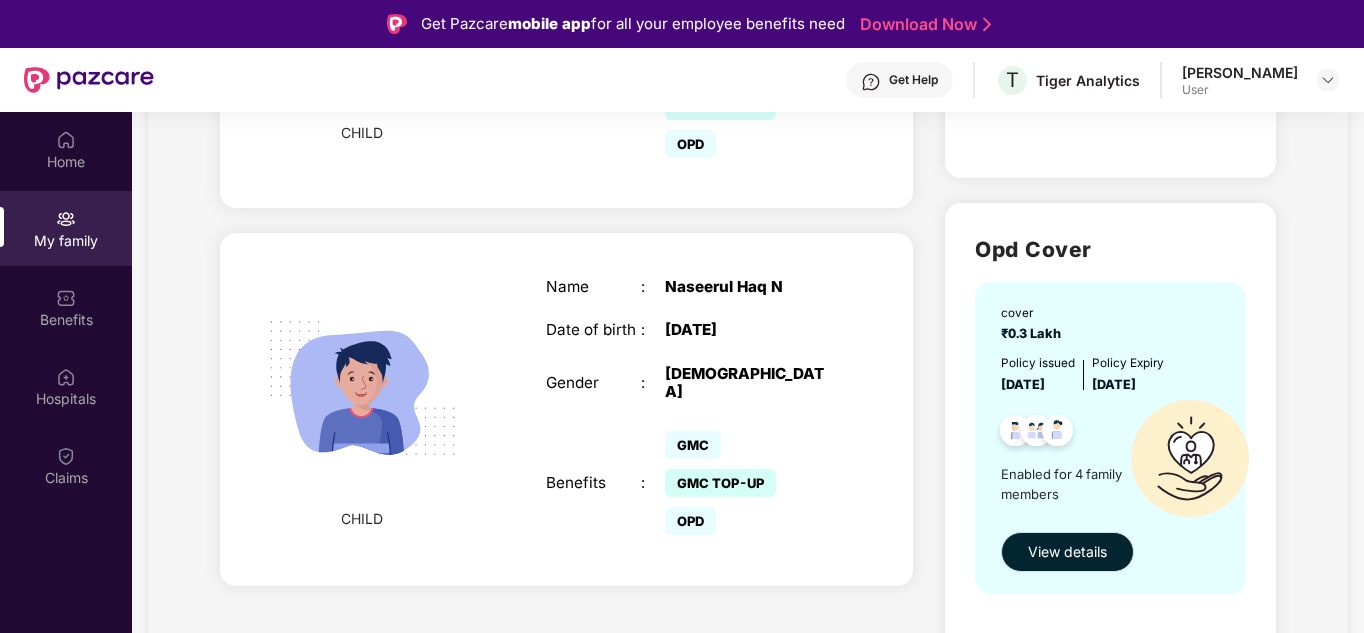 click on "View details" at bounding box center [1067, 552] 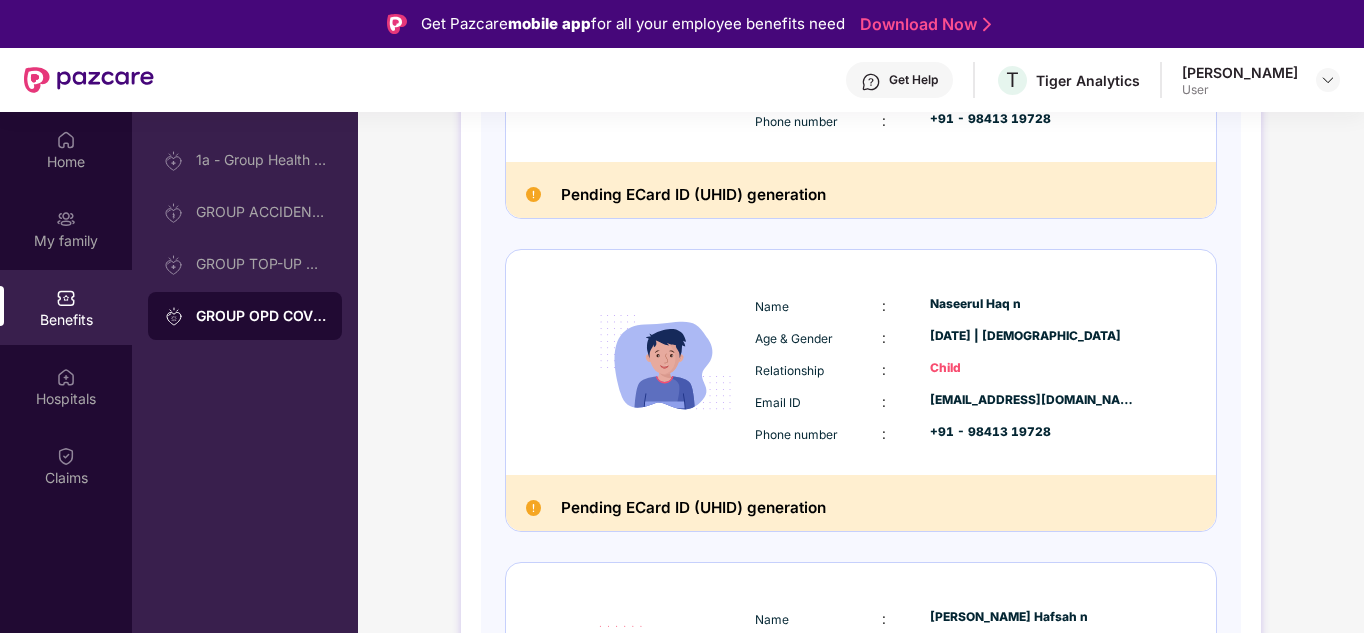 scroll, scrollTop: 1024, scrollLeft: 0, axis: vertical 